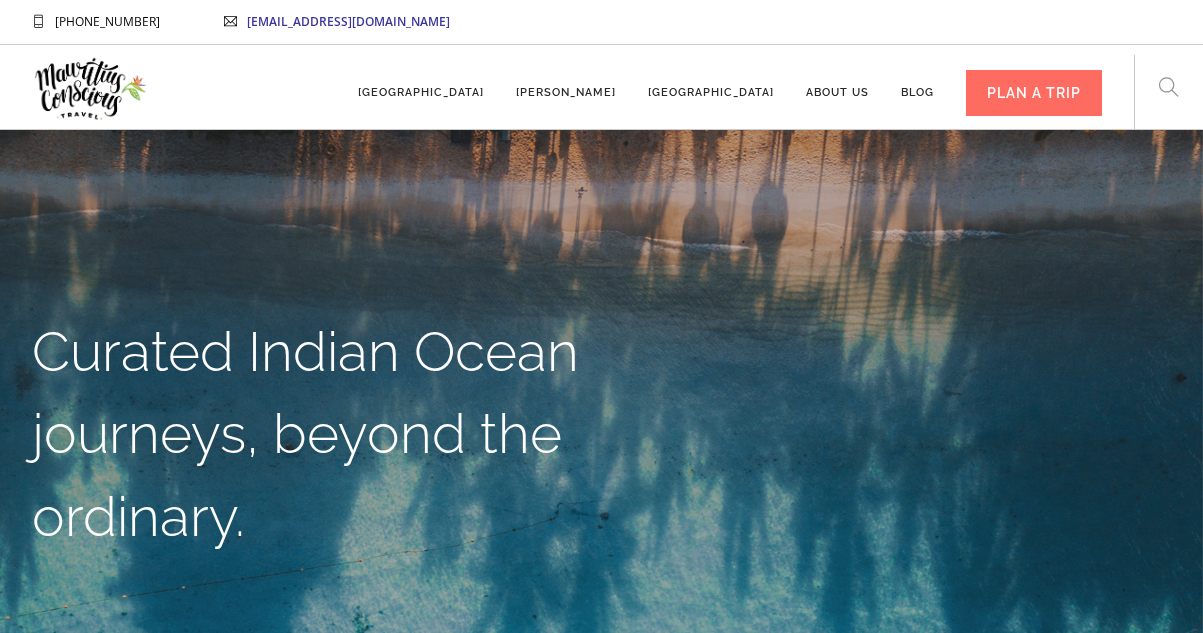 scroll, scrollTop: 0, scrollLeft: 0, axis: both 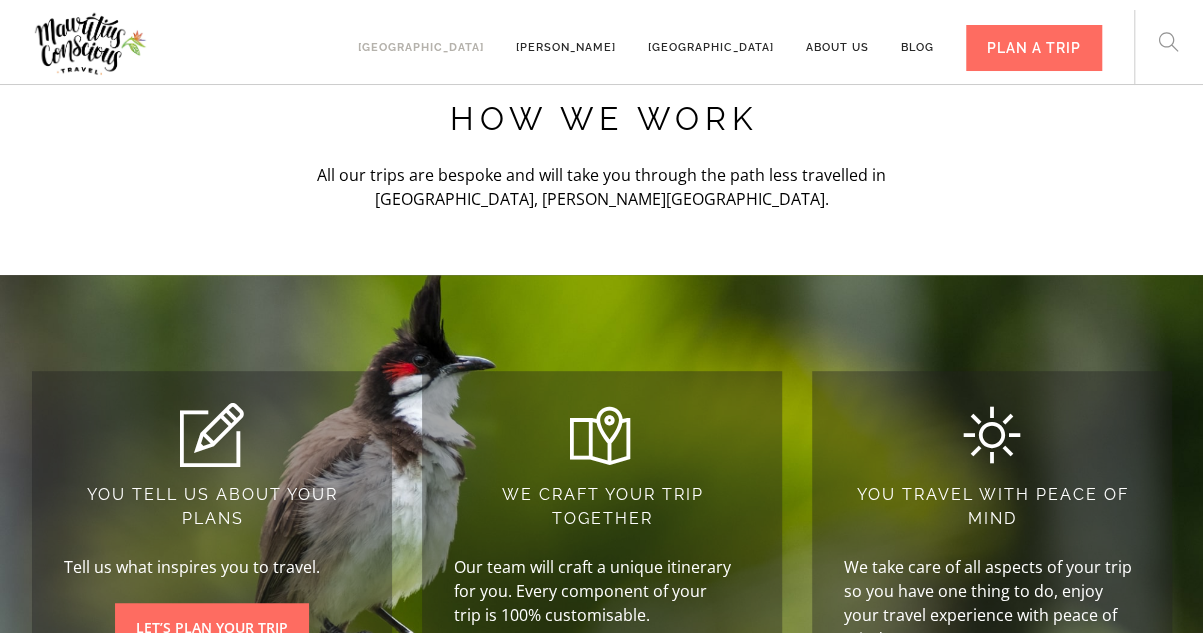 click on "[GEOGRAPHIC_DATA]" at bounding box center [421, 38] 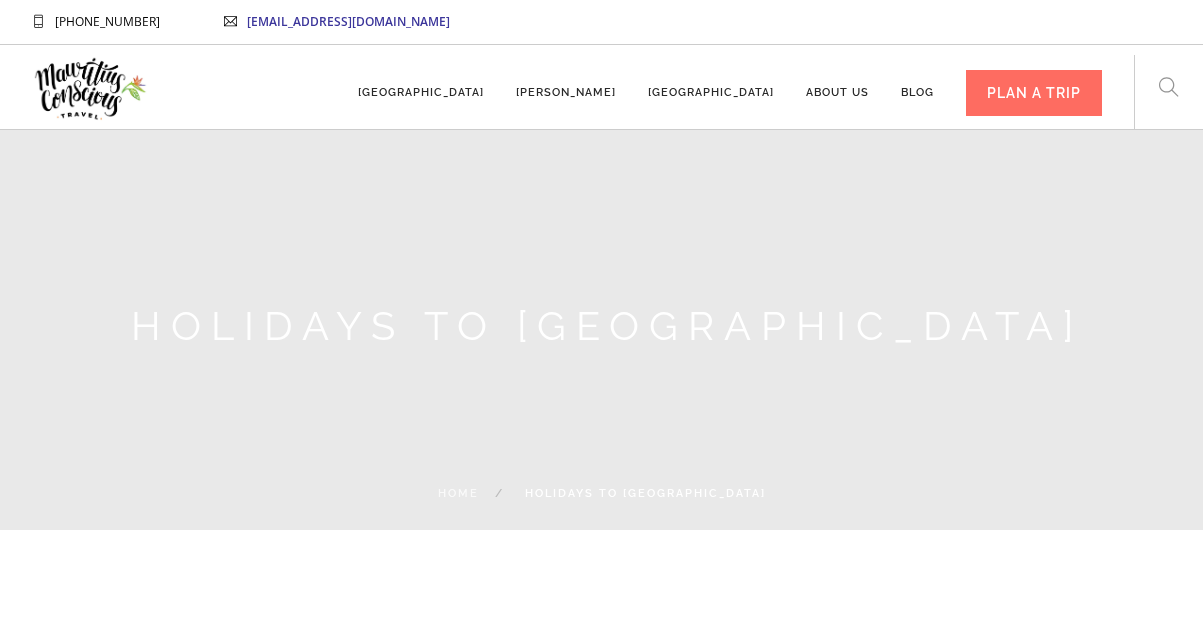 scroll, scrollTop: 0, scrollLeft: 0, axis: both 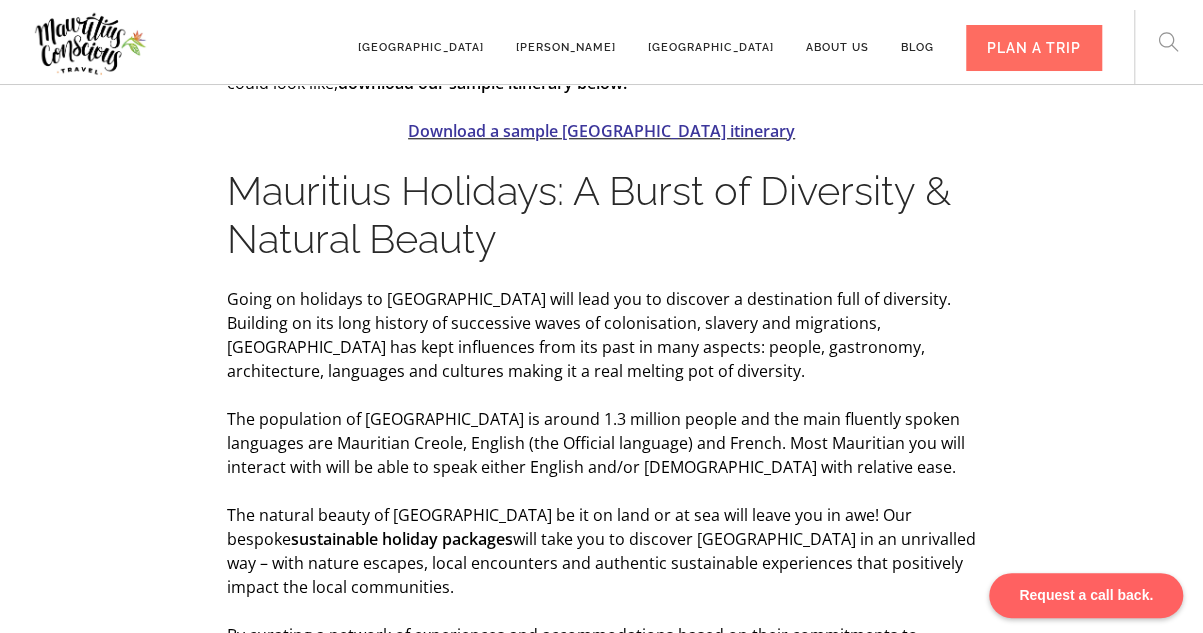 drag, startPoint x: 1208, startPoint y: 98, endPoint x: 1230, endPoint y: 114, distance: 27.202942 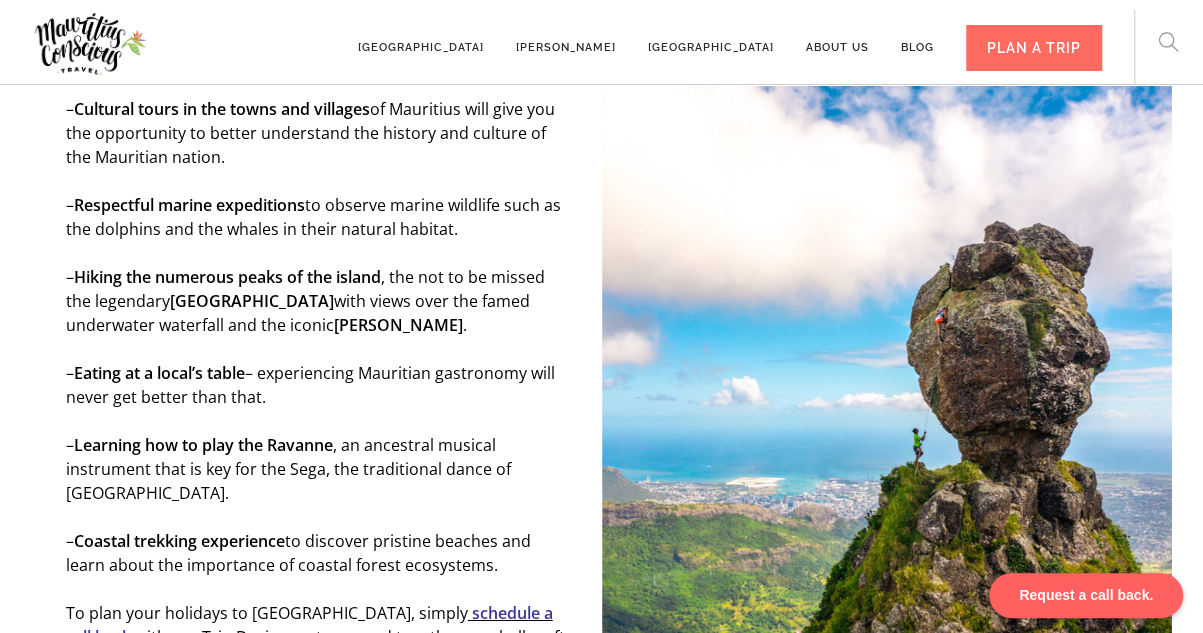 scroll, scrollTop: 3594, scrollLeft: 0, axis: vertical 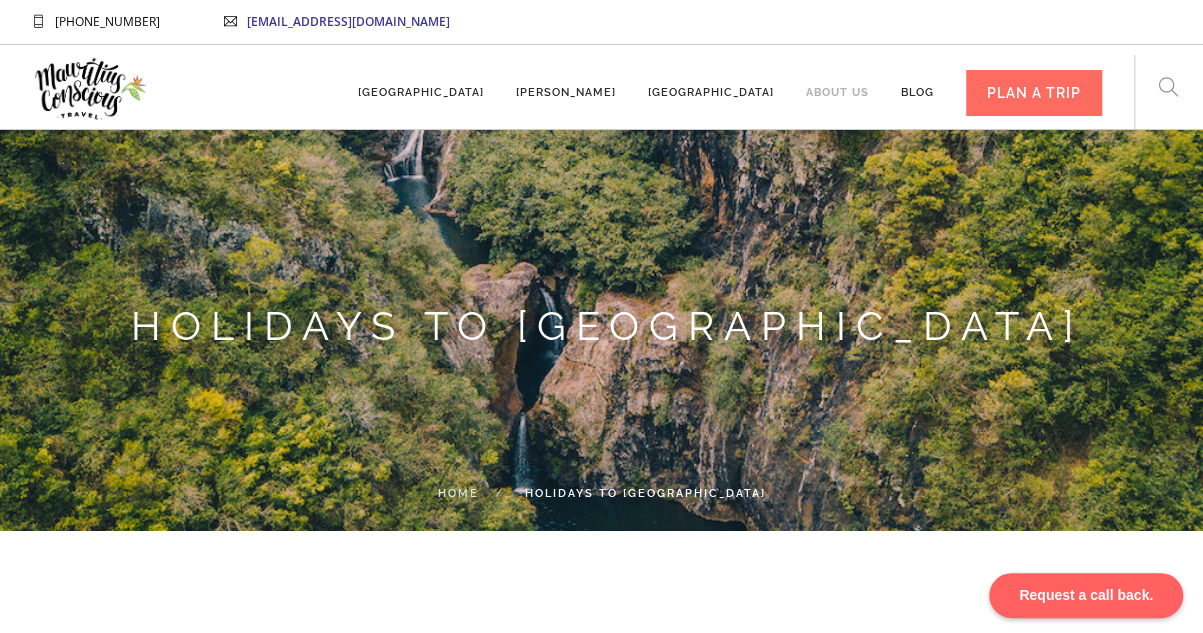 click on "About us" at bounding box center [837, 83] 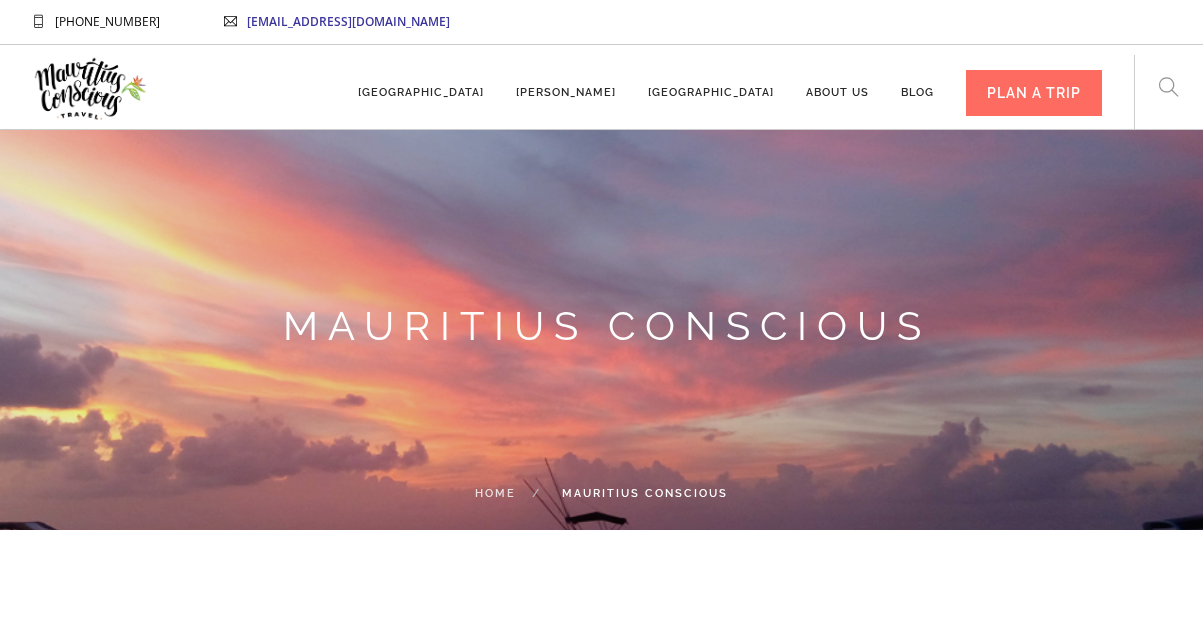 scroll, scrollTop: 0, scrollLeft: 0, axis: both 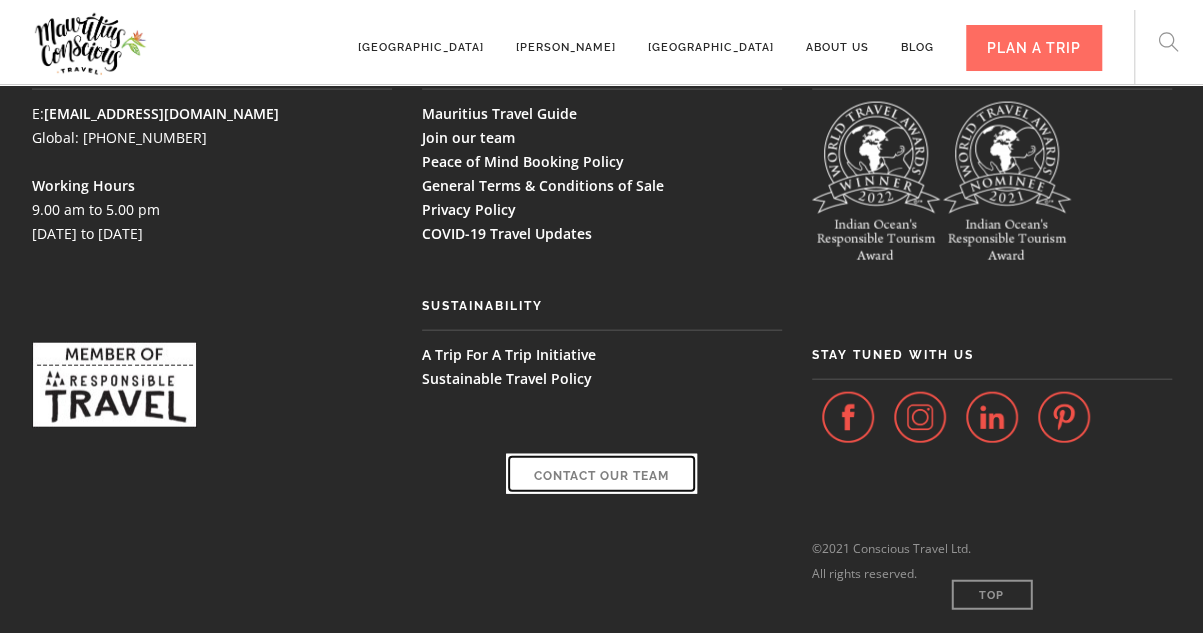 click on "Contact Our Team" at bounding box center (601, 474) 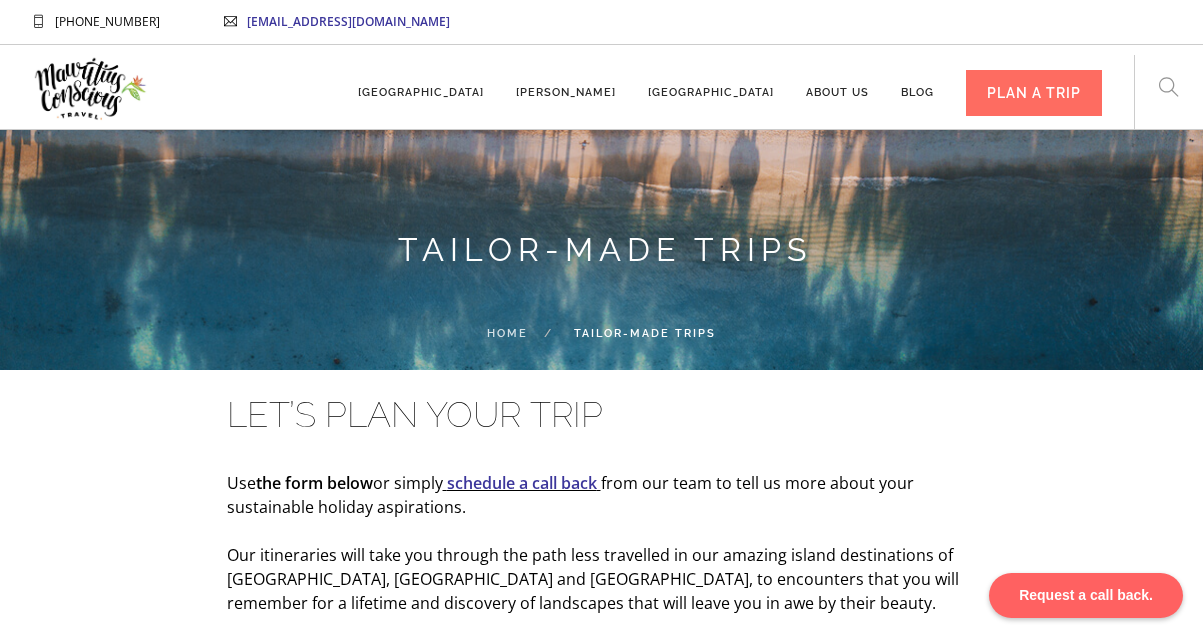 scroll, scrollTop: 0, scrollLeft: 0, axis: both 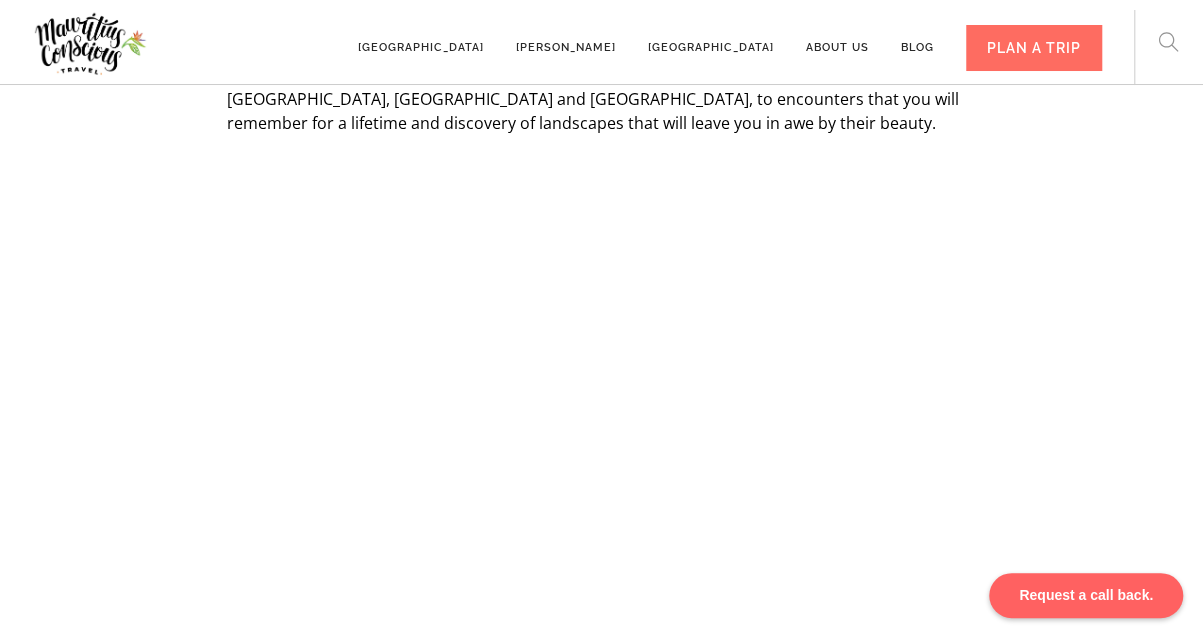 drag, startPoint x: 1214, startPoint y: 139, endPoint x: 1214, endPoint y: 242, distance: 103 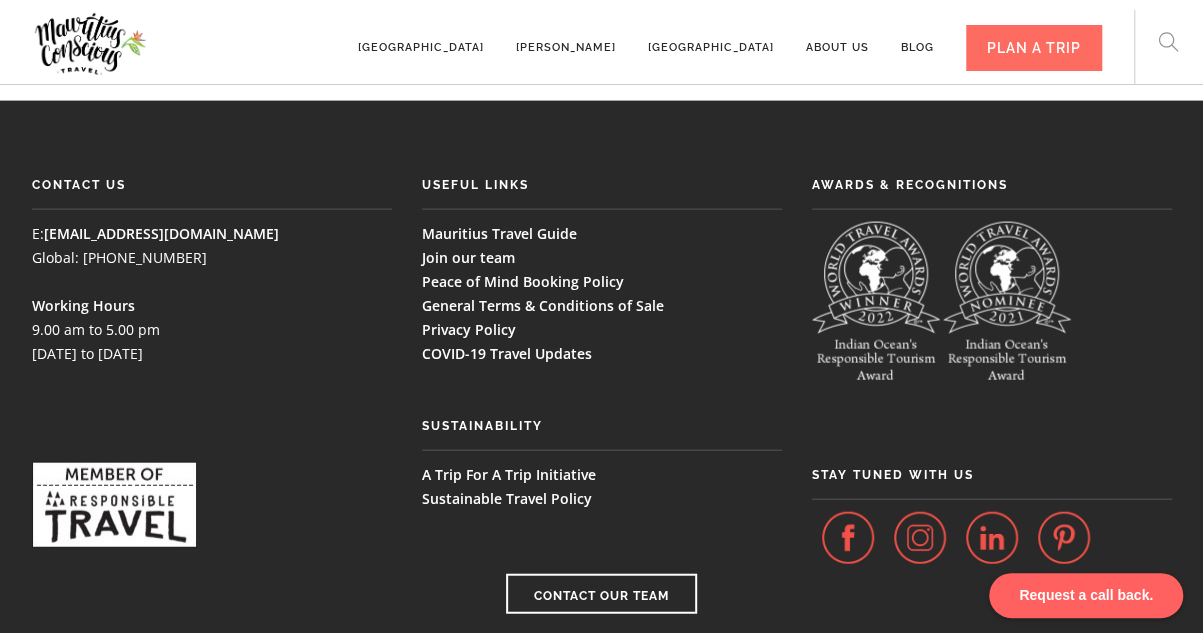 scroll, scrollTop: 2226, scrollLeft: 0, axis: vertical 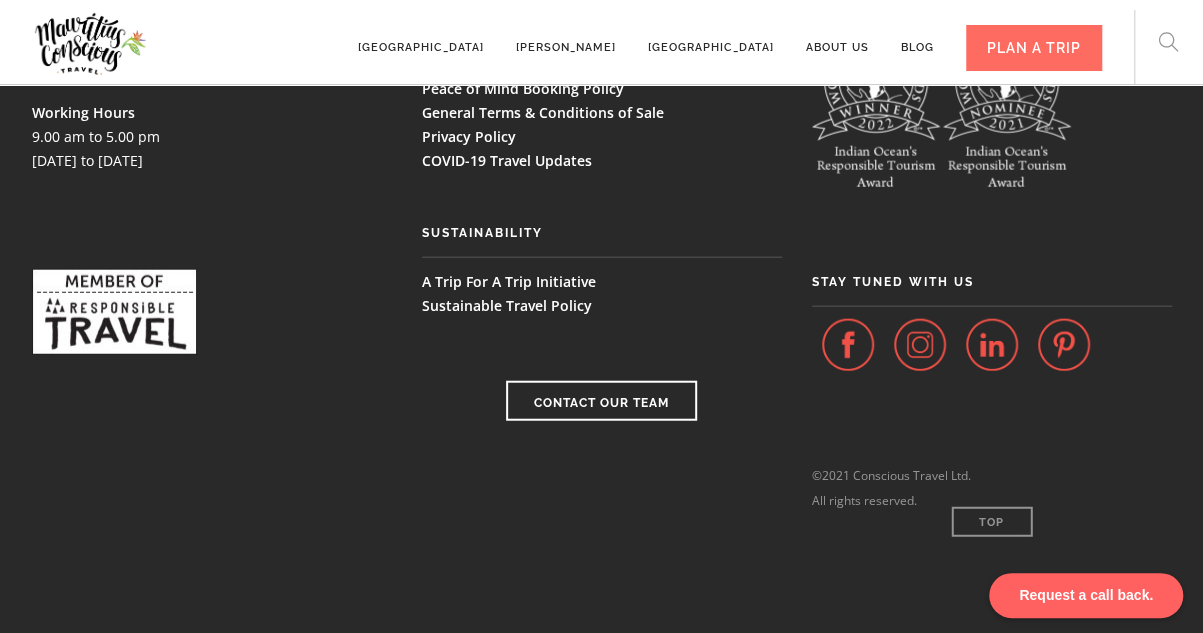 click at bounding box center (848, 345) 